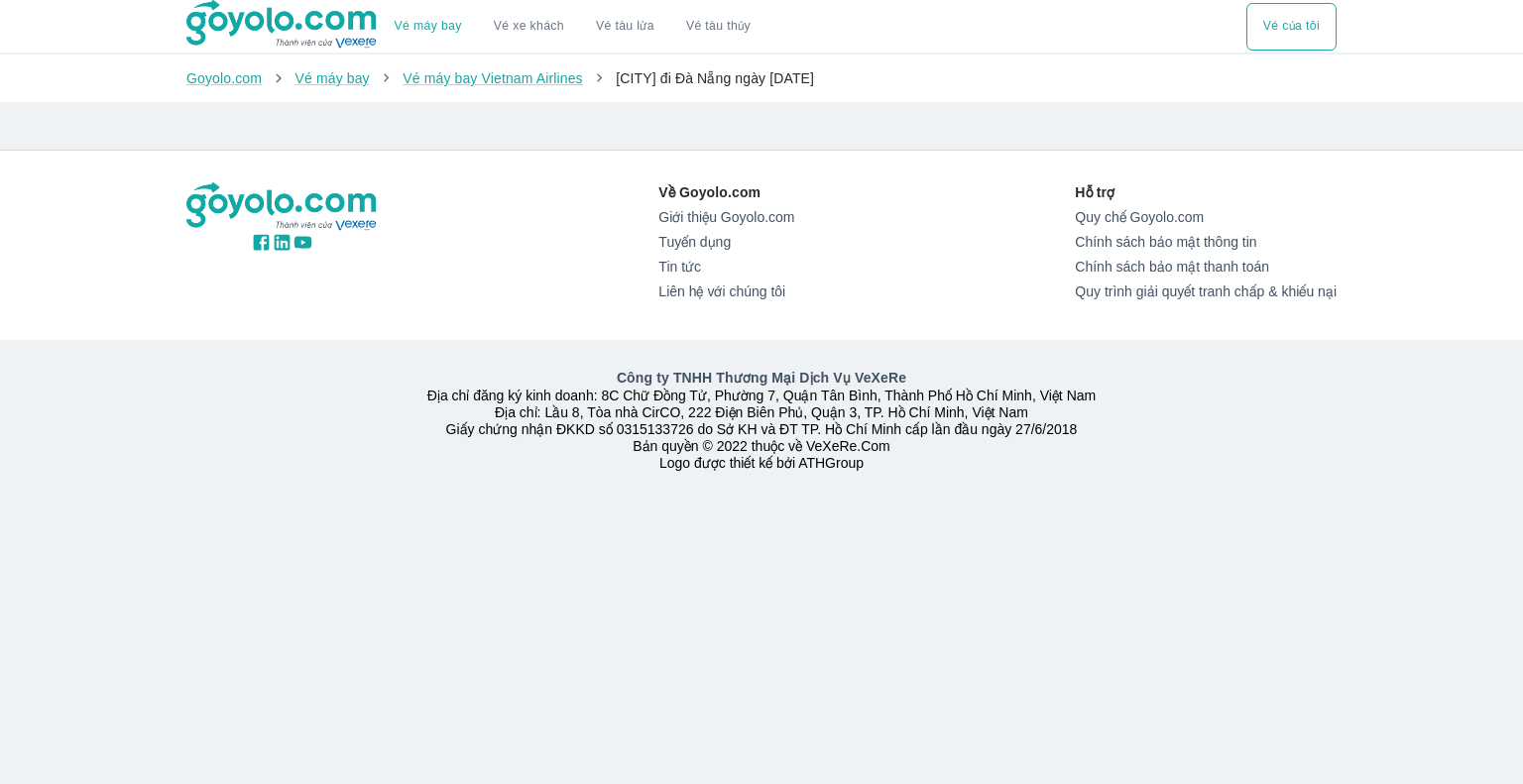 scroll, scrollTop: 0, scrollLeft: 0, axis: both 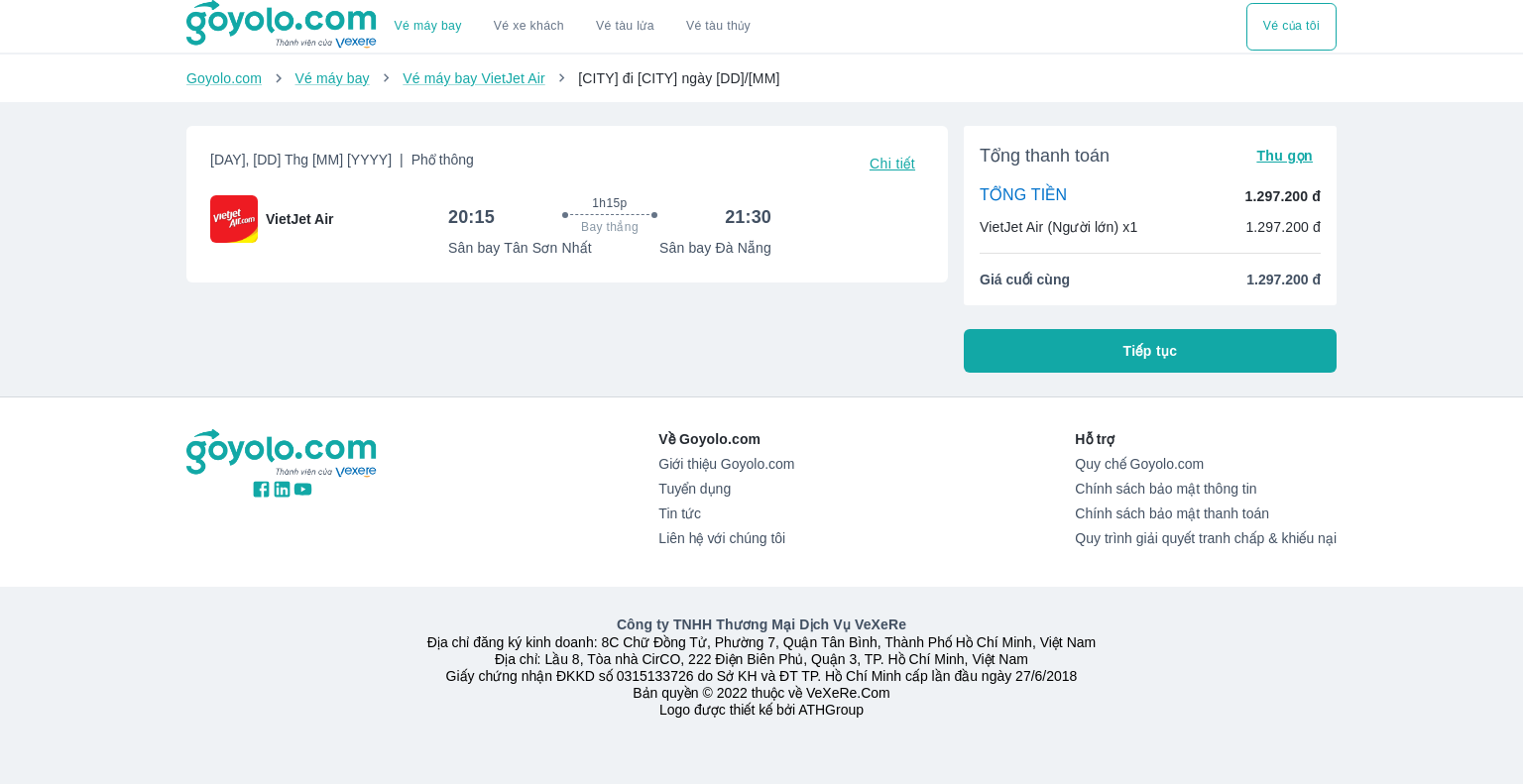 click on "Tiếp tục" at bounding box center (1150, 351) 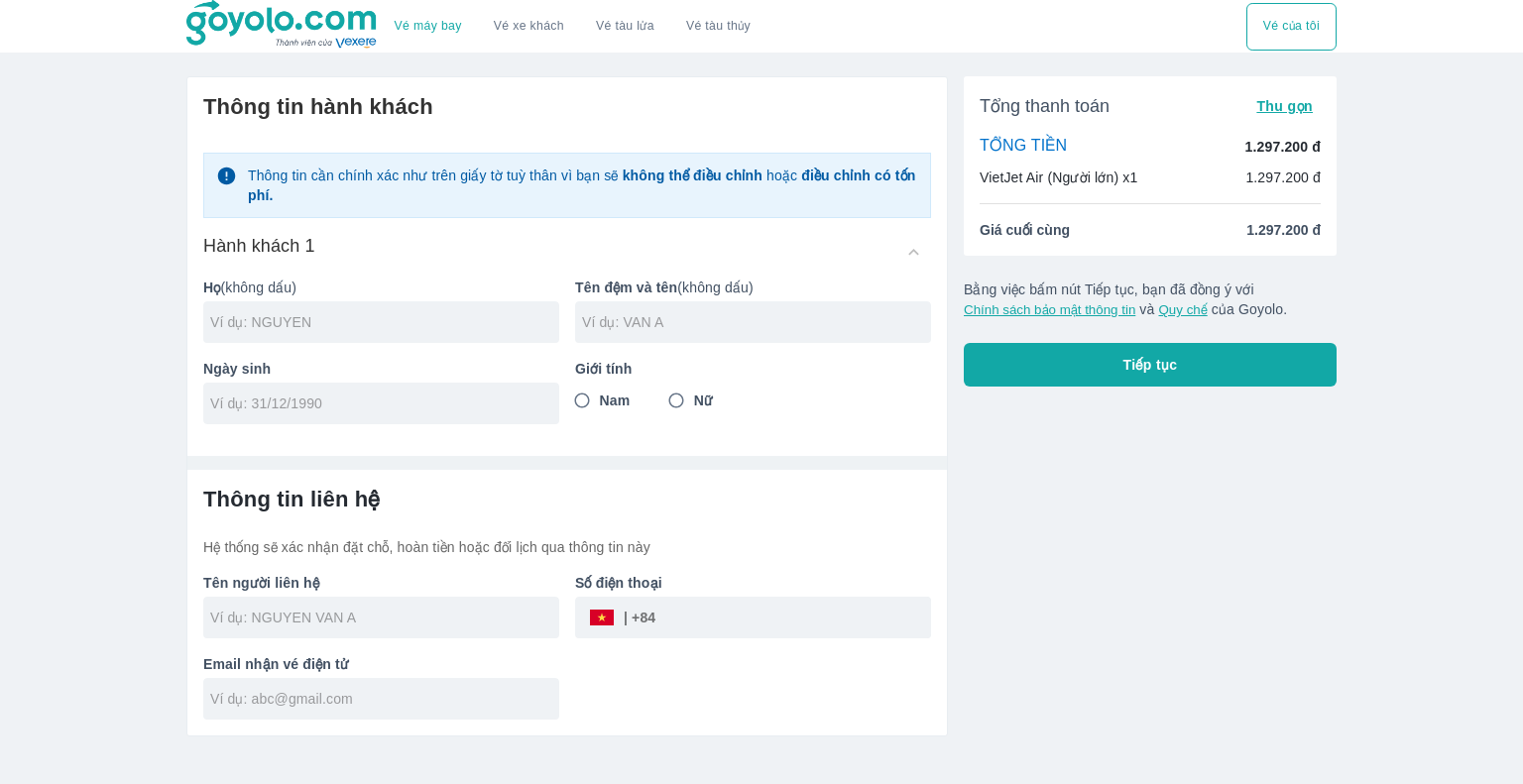 click at bounding box center (381, 322) 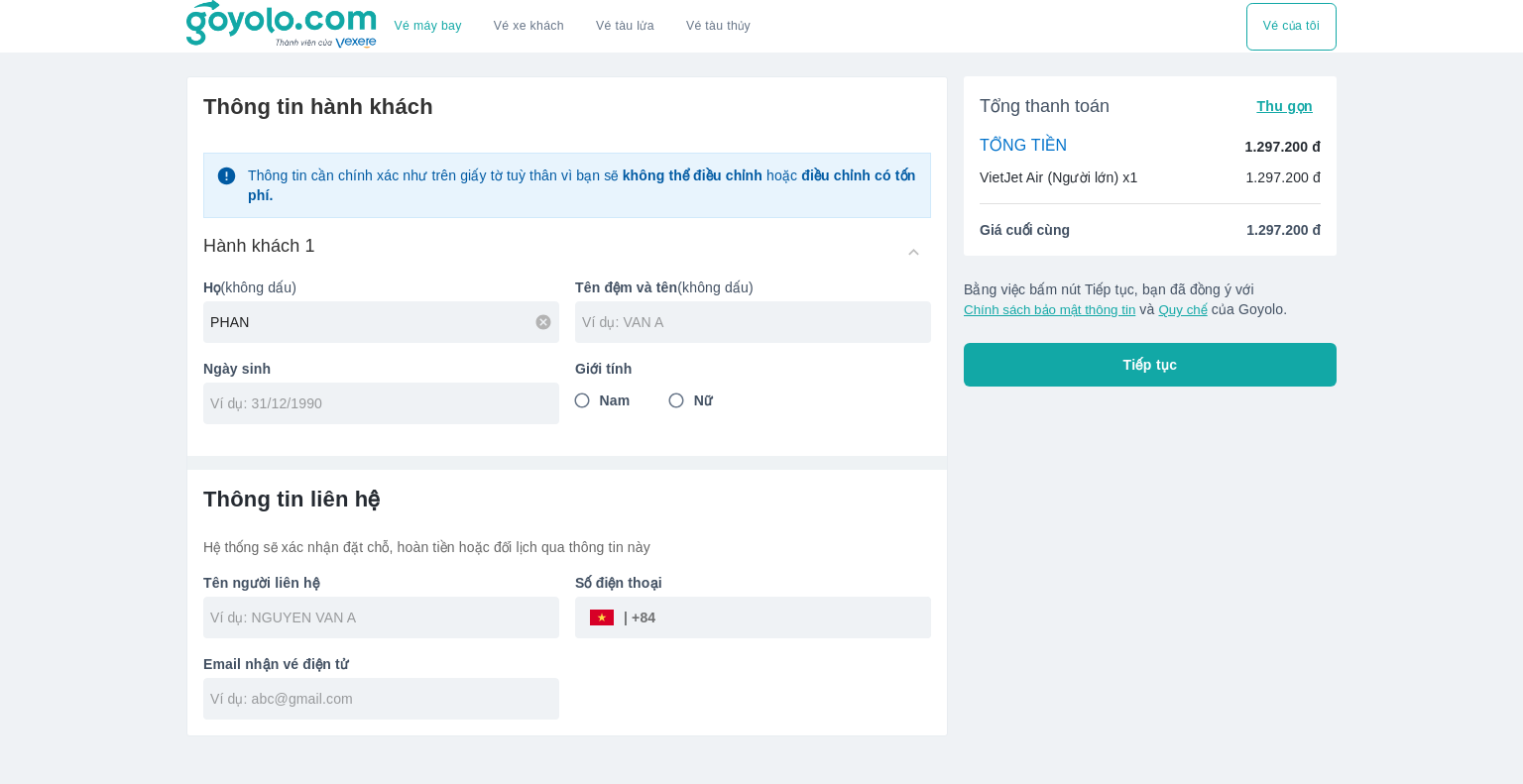 type on "PHAN" 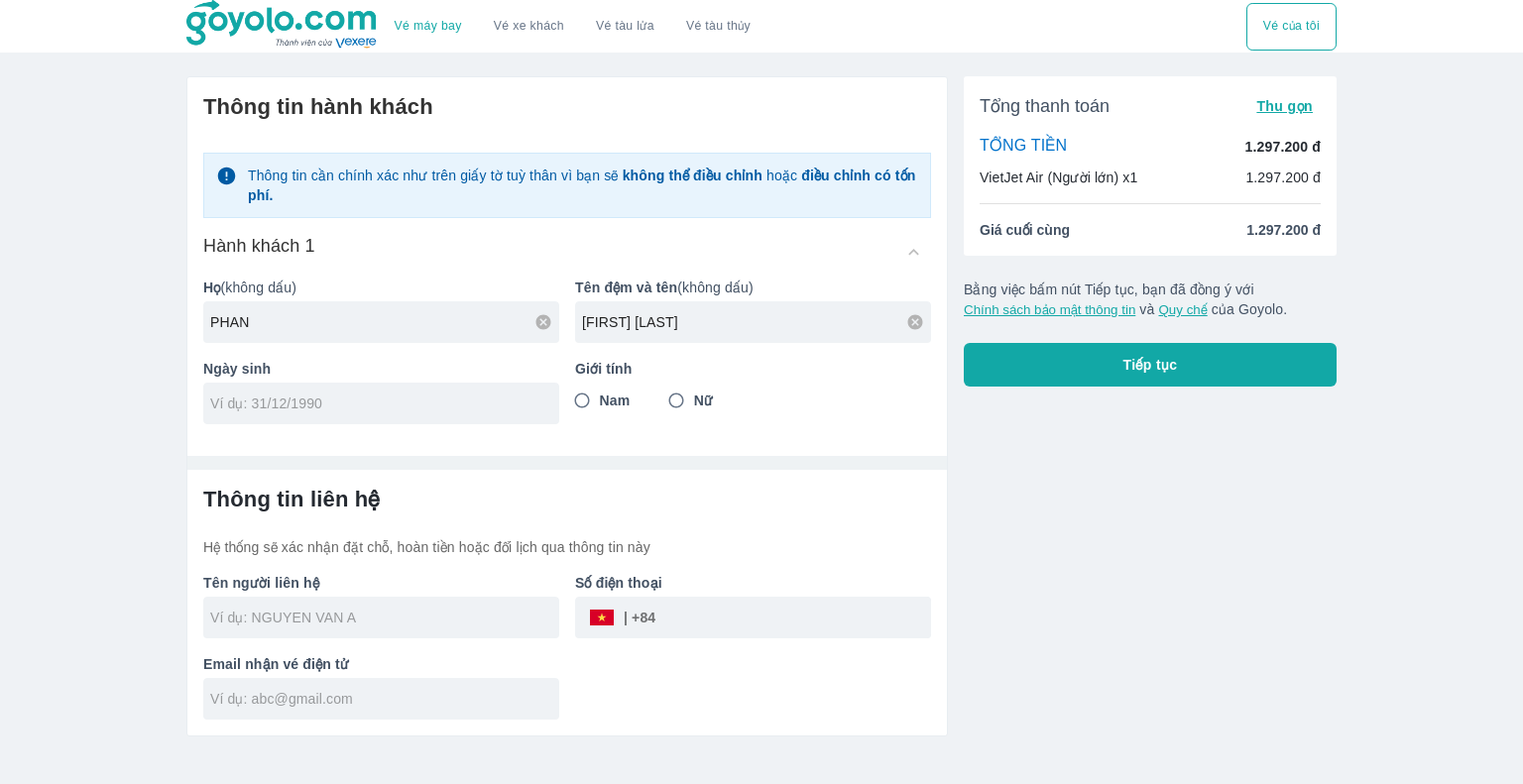 type on "HOAI NAM" 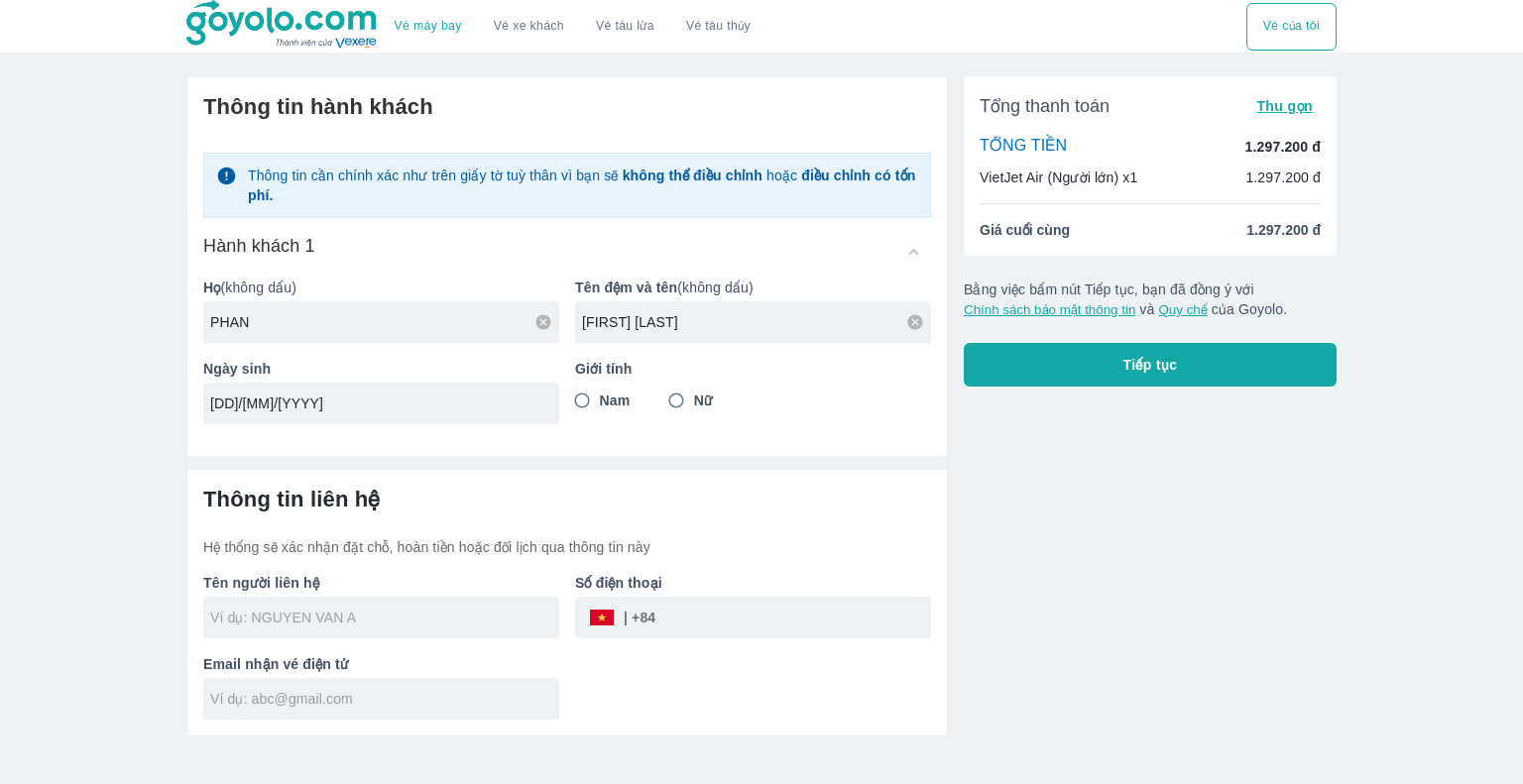 type on "15/07/2002" 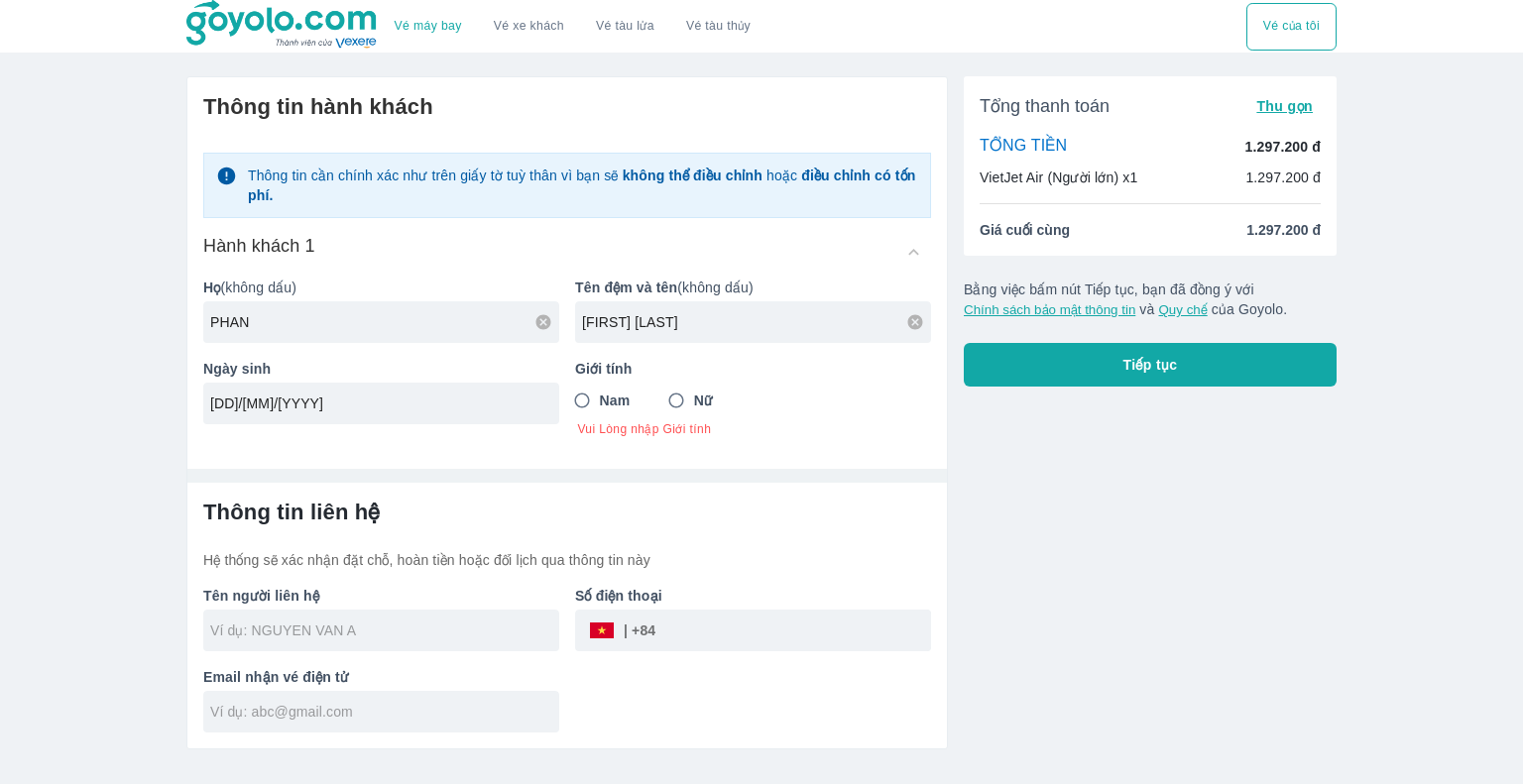 click on "Nam" at bounding box center (582, 400) 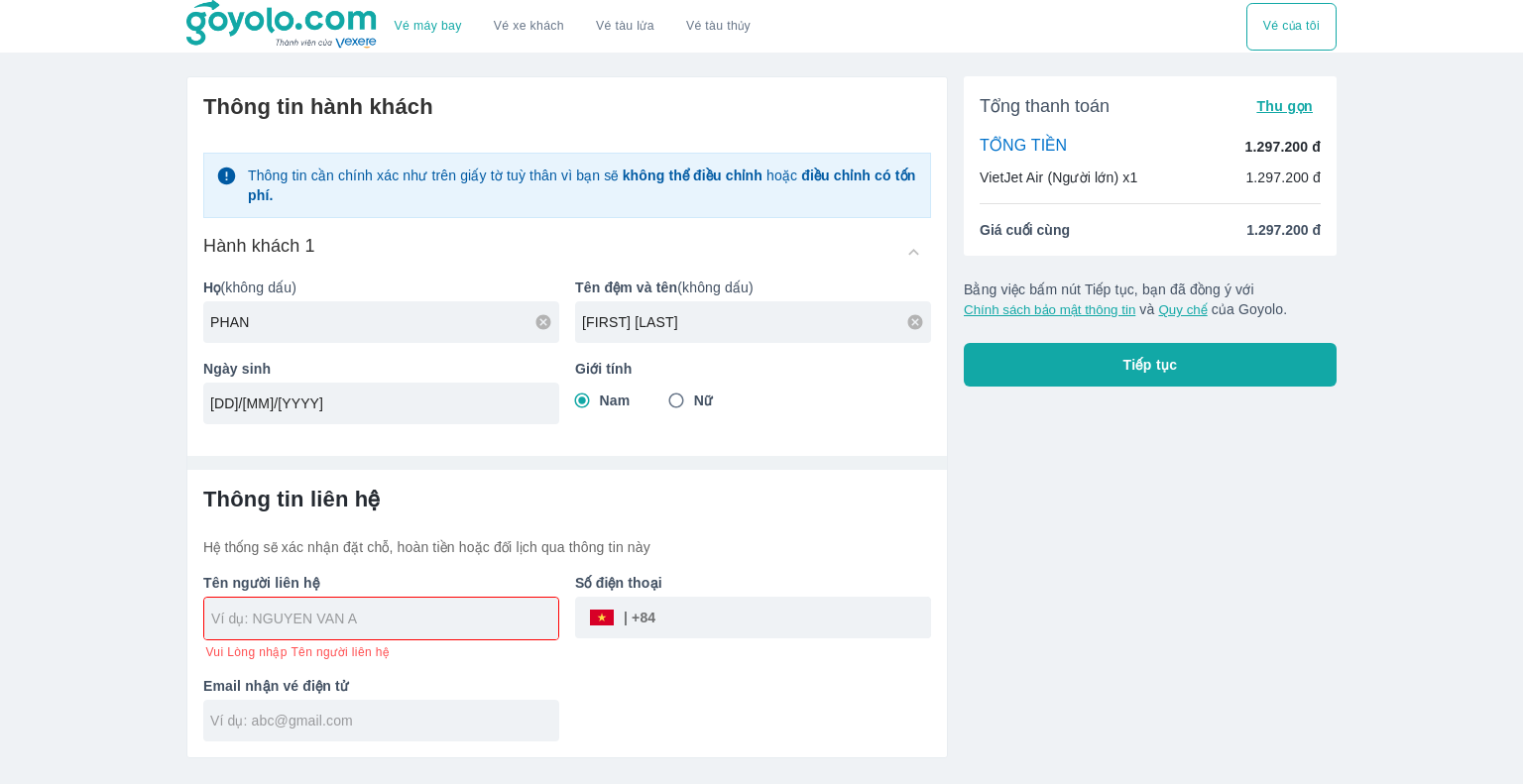 click on "Thông tin liên hệ Hệ thống sẽ xác nhận đặt chỗ, hoàn tiền hoặc đổi lịch qua thông tin này" at bounding box center [567, 521] 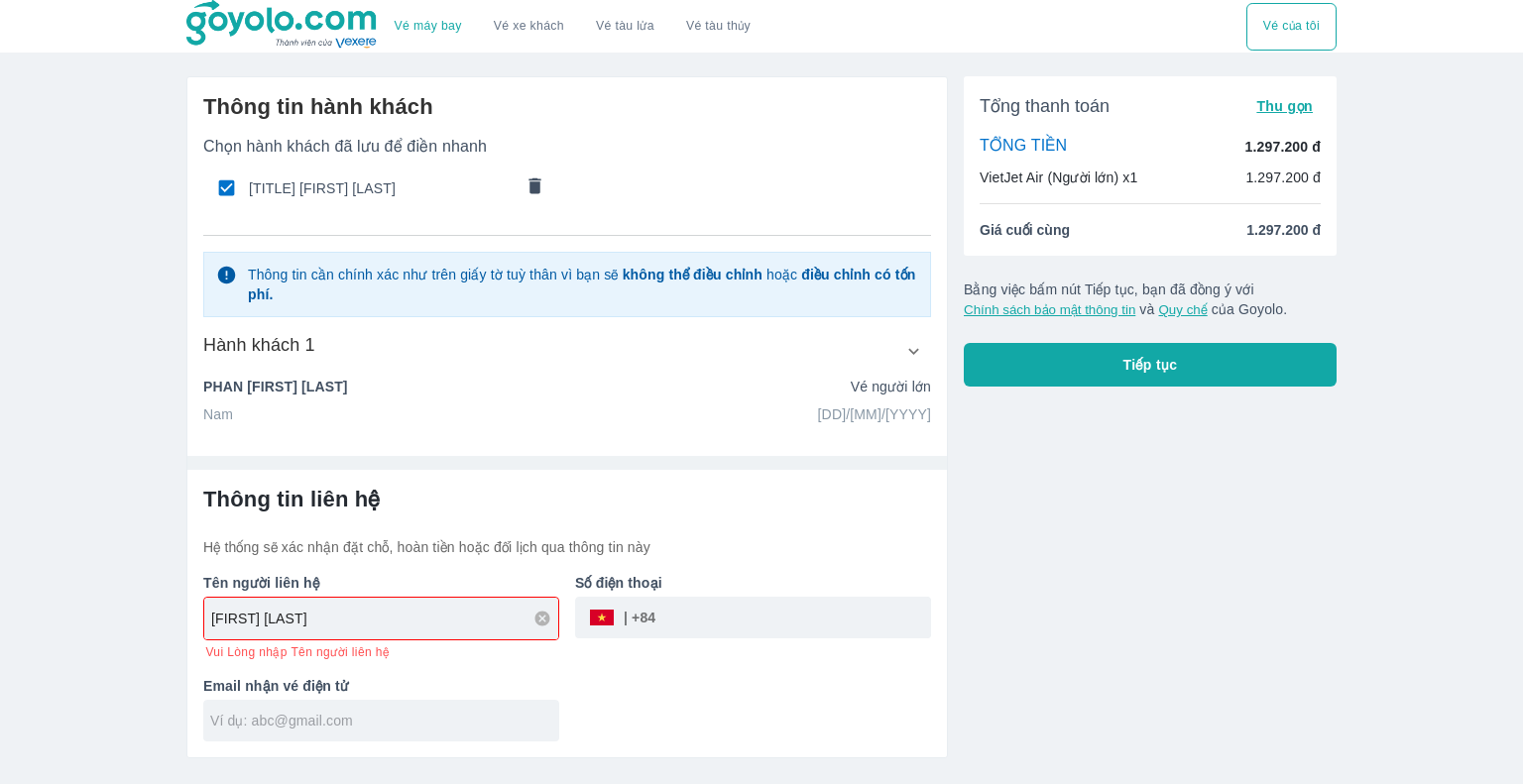 click at bounding box center [385, 721] 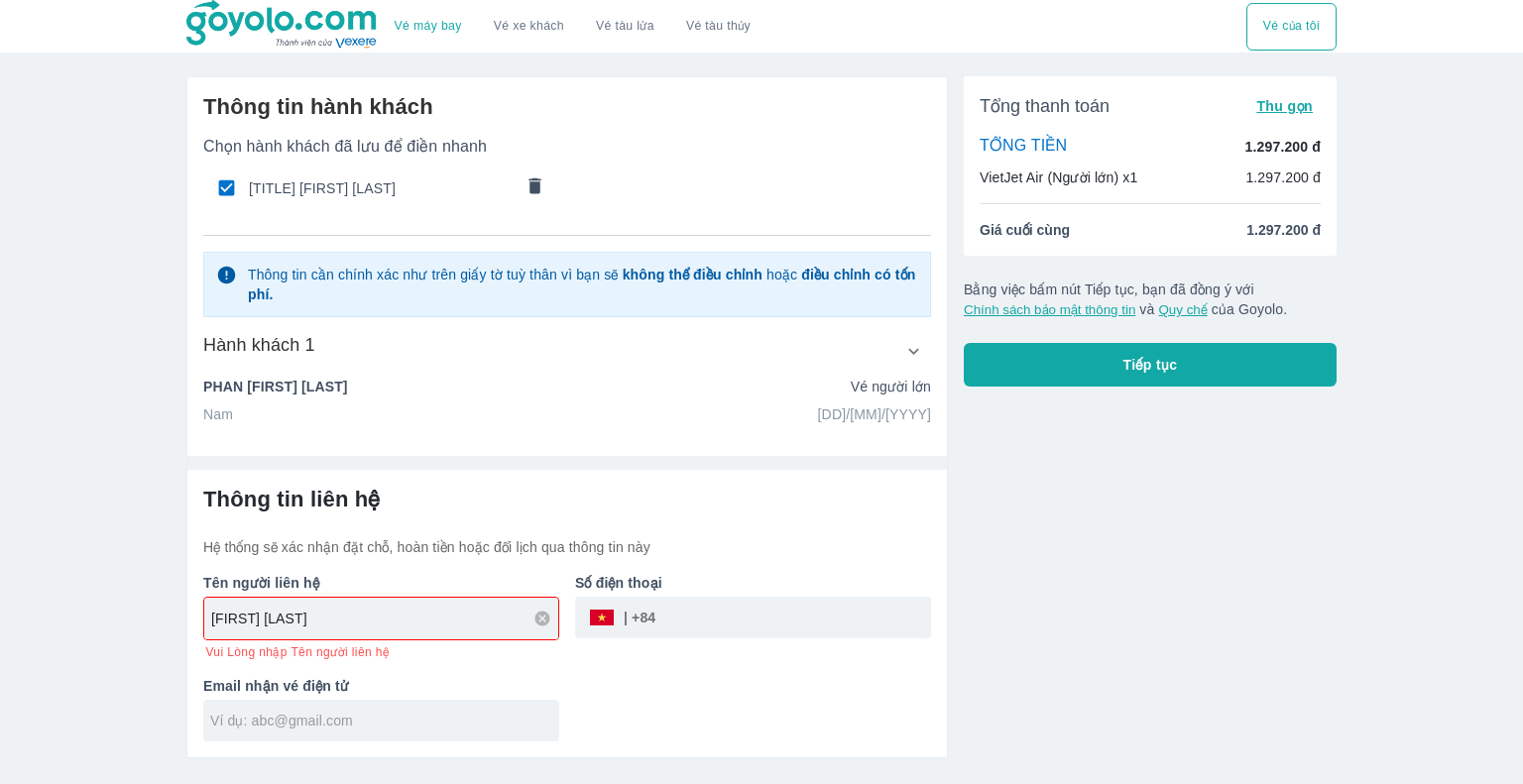 click at bounding box center (793, 617) 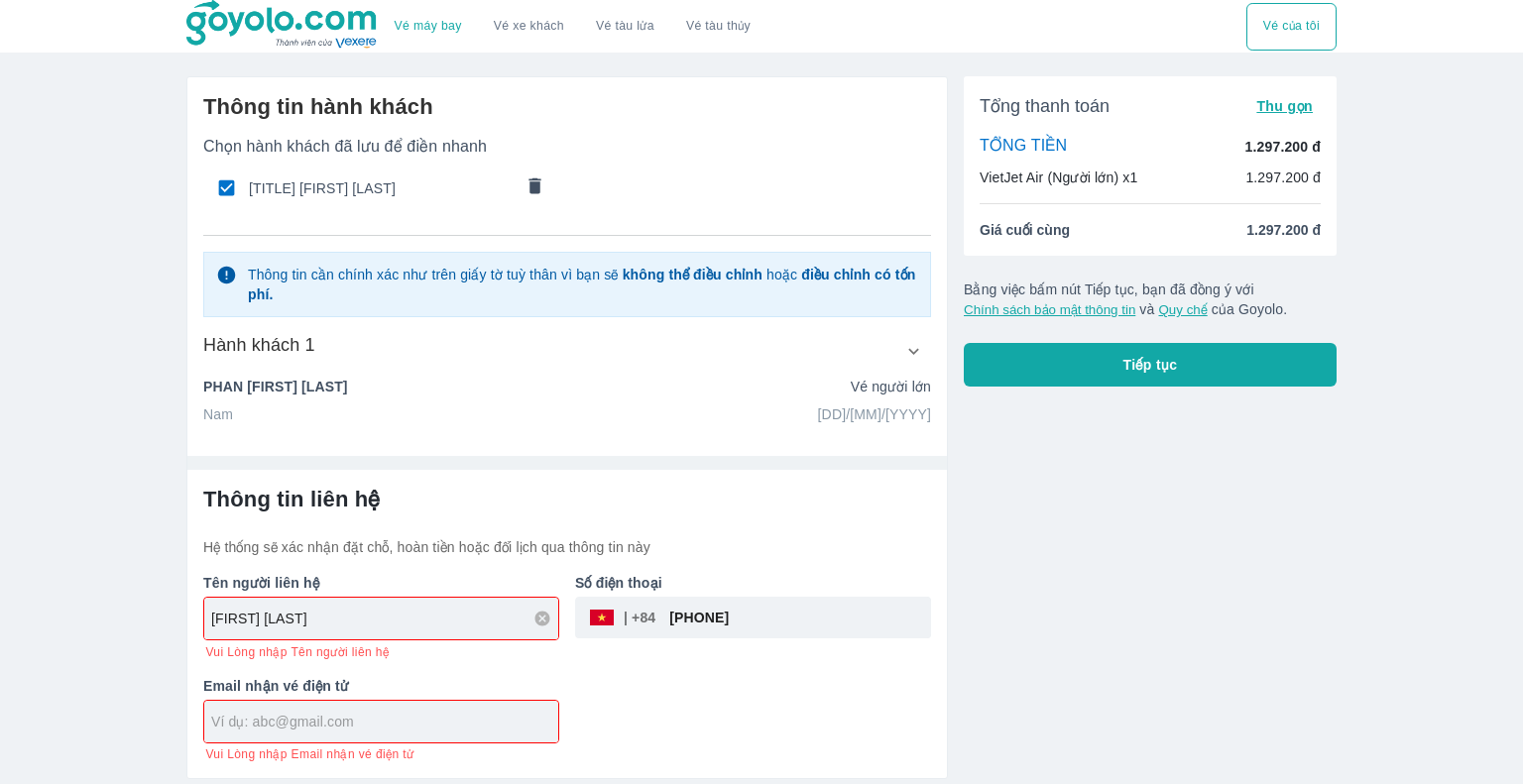 type on "935755007" 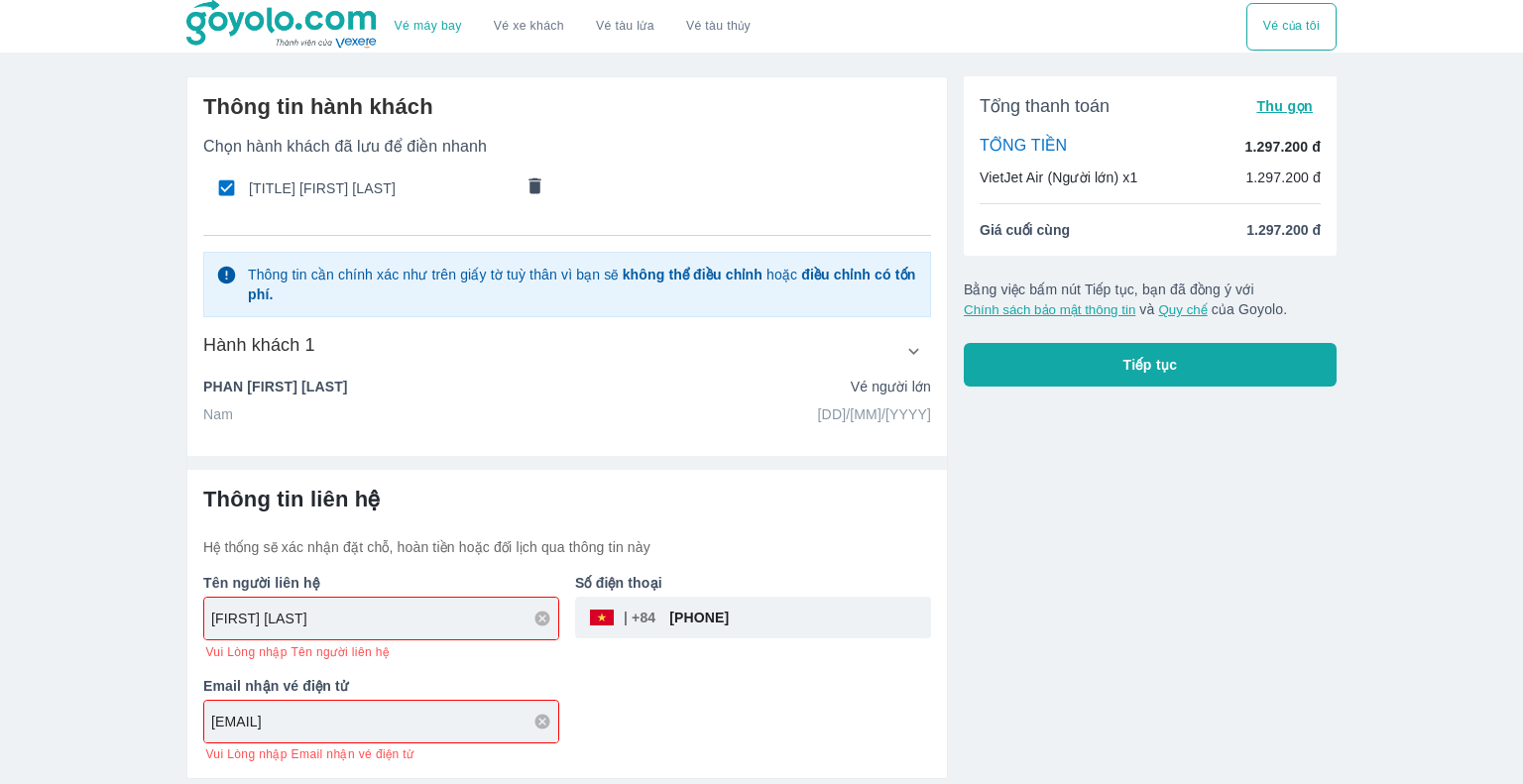 type on "hoainam15072002@gmail.com" 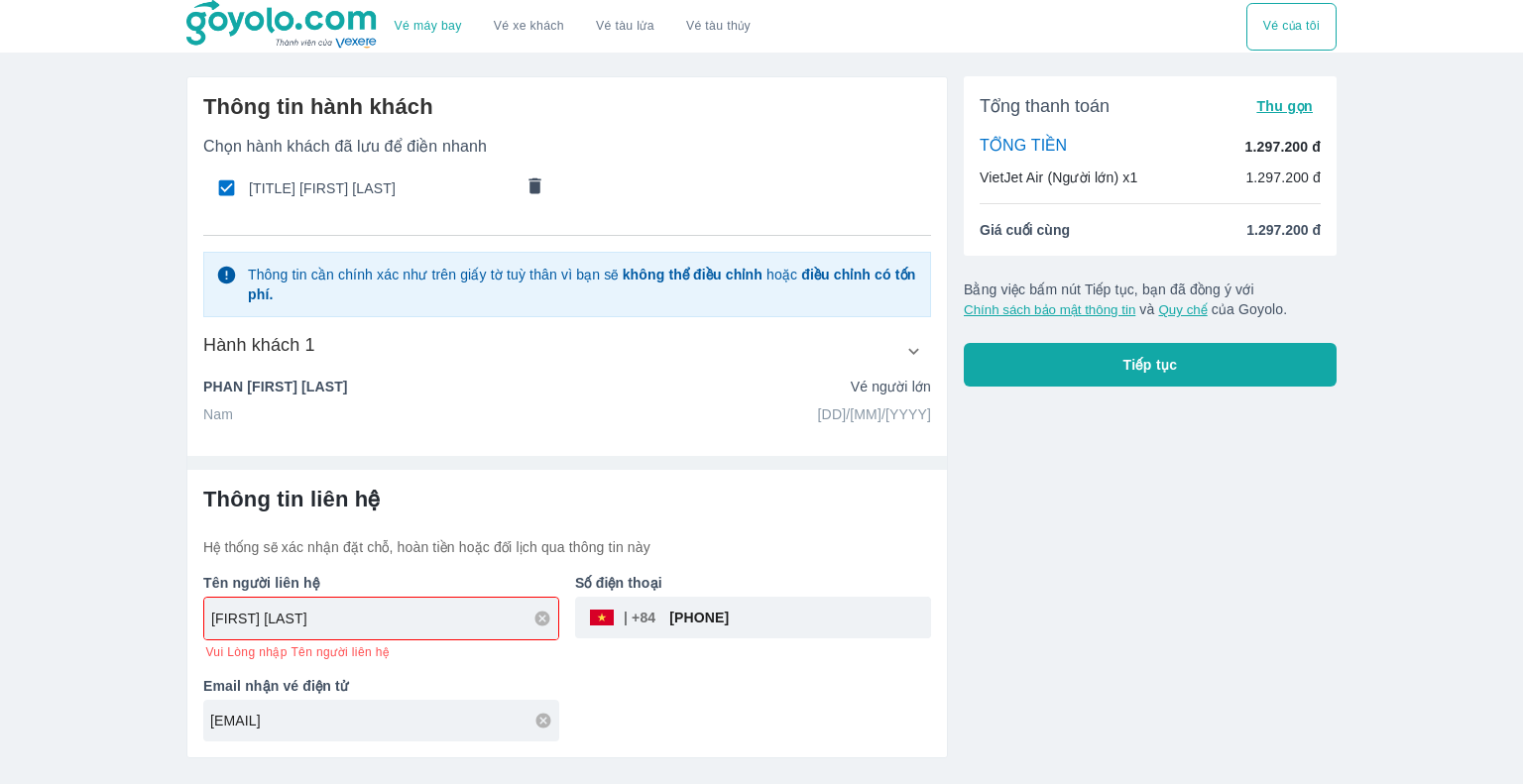 drag, startPoint x: 1208, startPoint y: 710, endPoint x: 1214, endPoint y: 684, distance: 26.683328 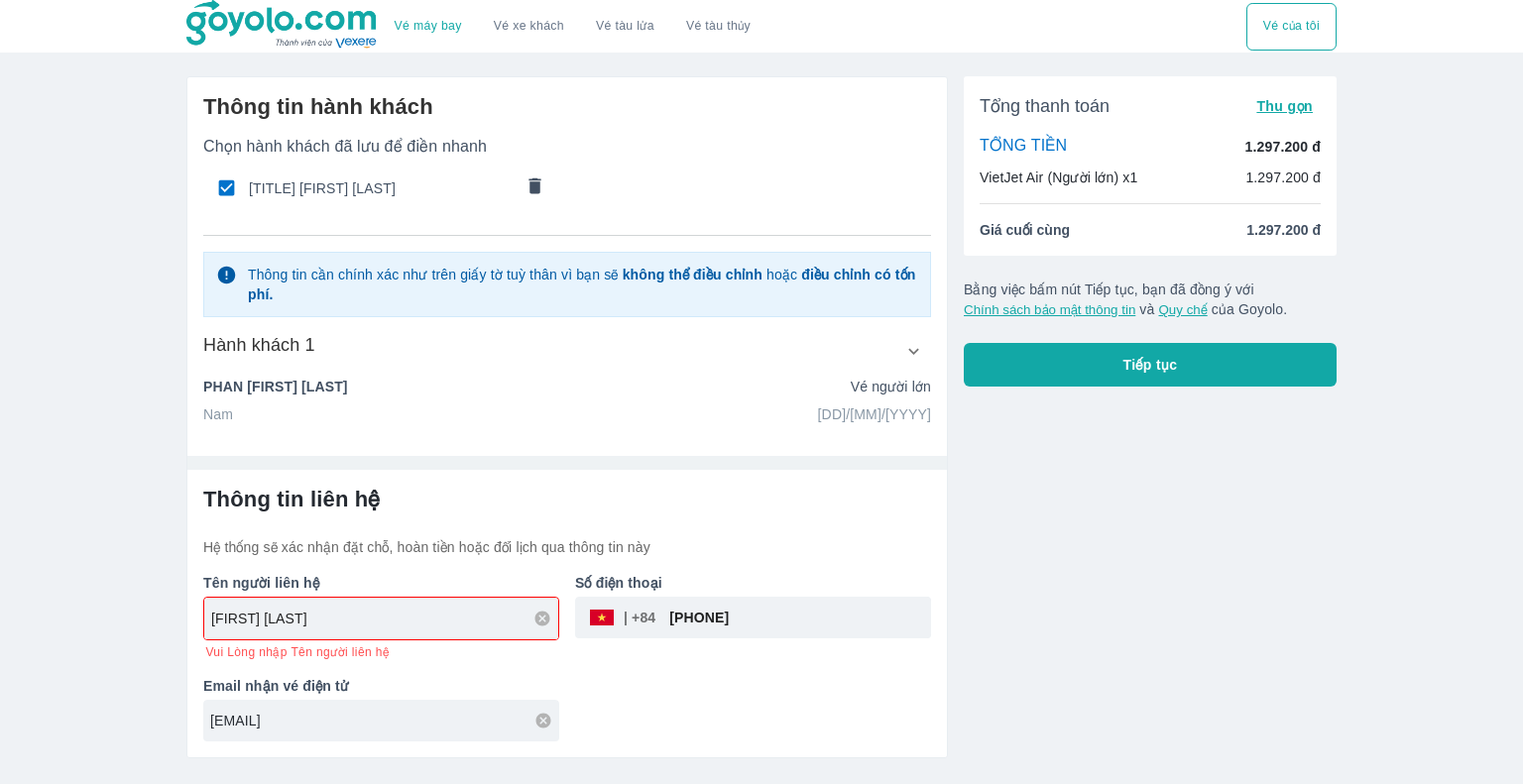 click on "hoainam15072002@gmail.com" at bounding box center [385, 721] 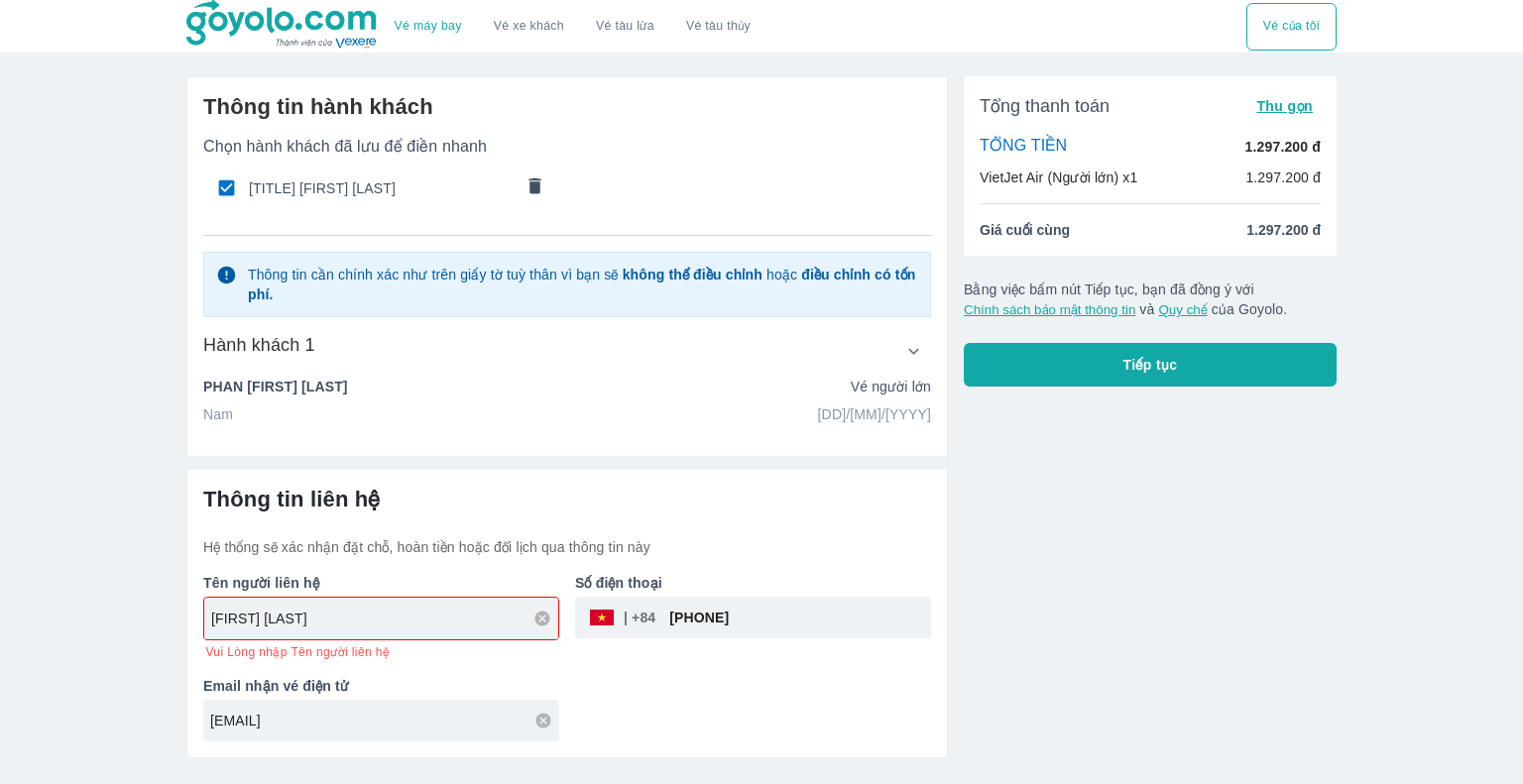 click on "Tổng thanh toán Thu gọn TỔNG TIỀN 1.297.200 đ VietJet Air (Người lớn) x1 1.297.200 đ Giá cuối cùng 1.297.200 đ Bằng việc bấm nút Tiếp tục, bạn đã đồng ý với   Chính sách bảo mật thông tin   và   Quy chế   của Goyolo. Tiếp tục" at bounding box center [1142, 409] 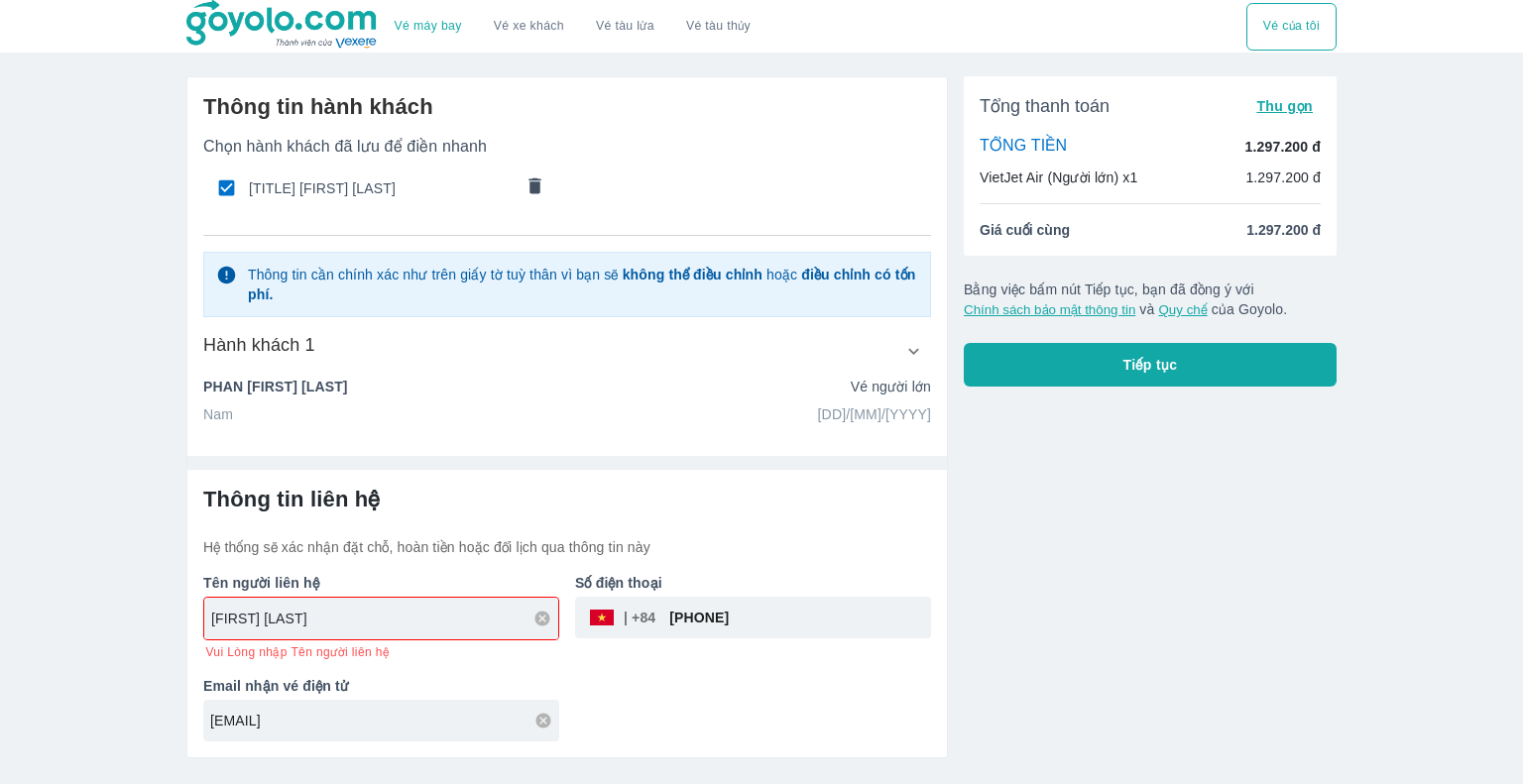click on "PHAN HOAI NAM" at bounding box center [385, 618] 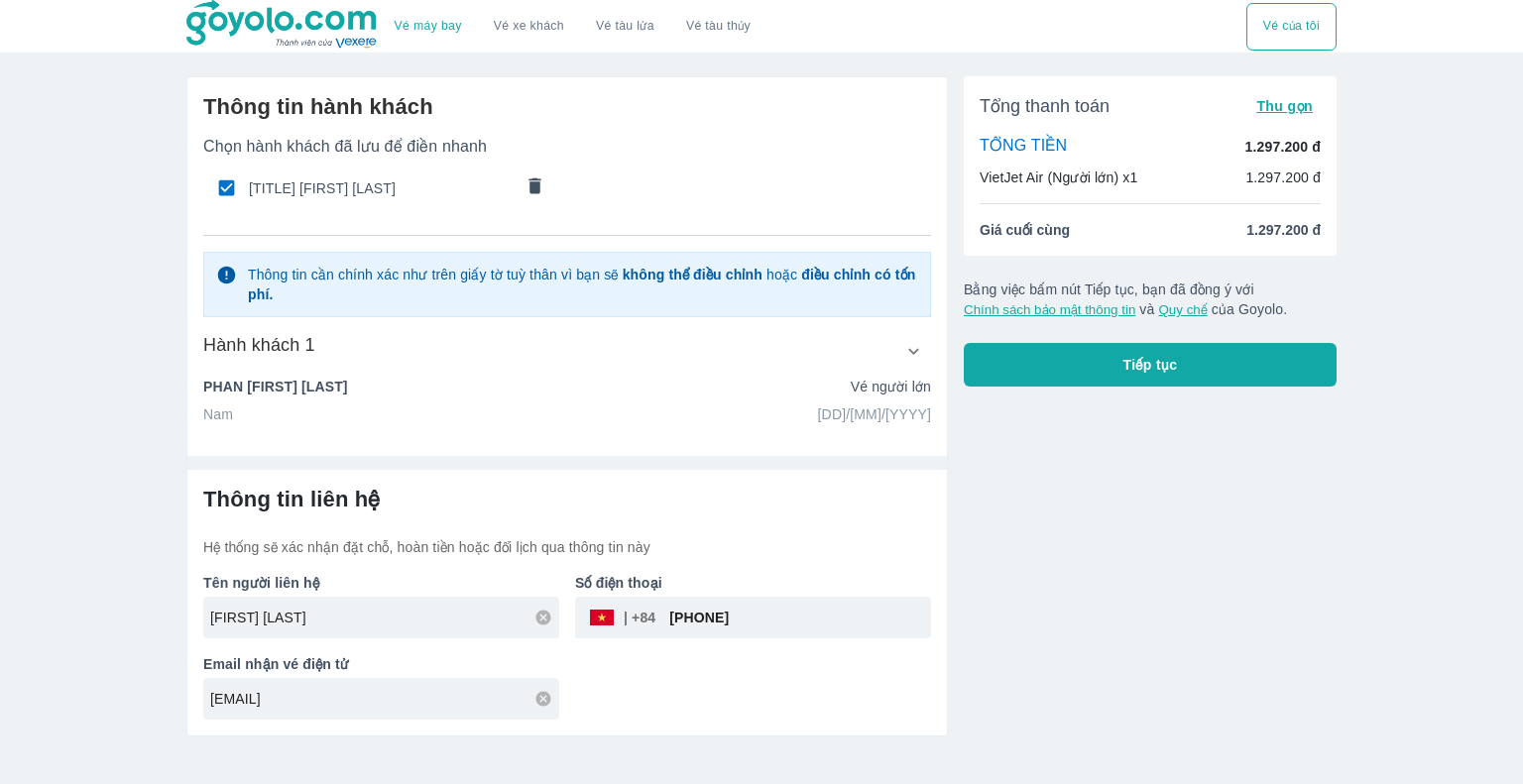 click on "Thông tin liên hệ" at bounding box center [567, 500] 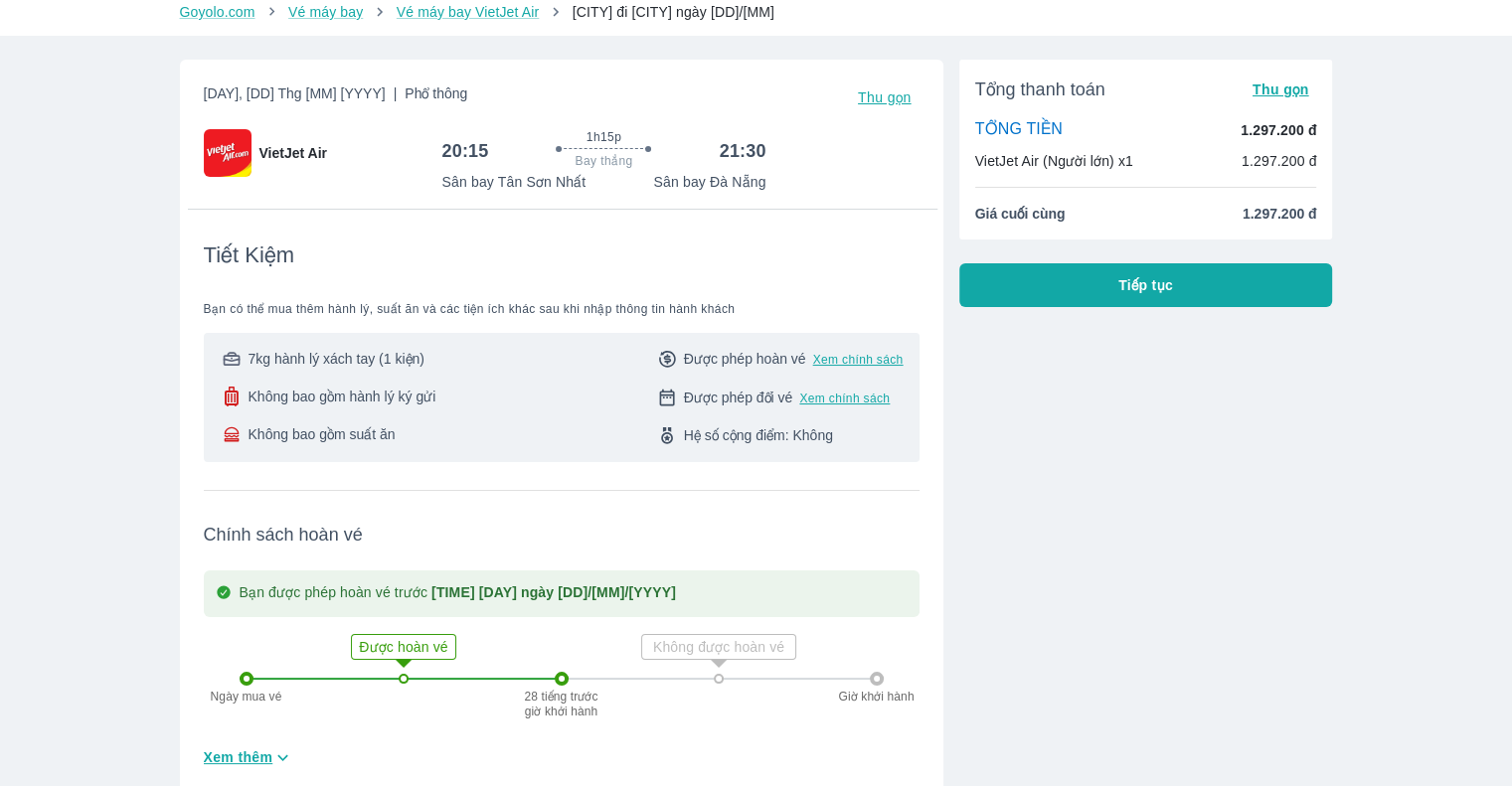 scroll, scrollTop: 99, scrollLeft: 0, axis: vertical 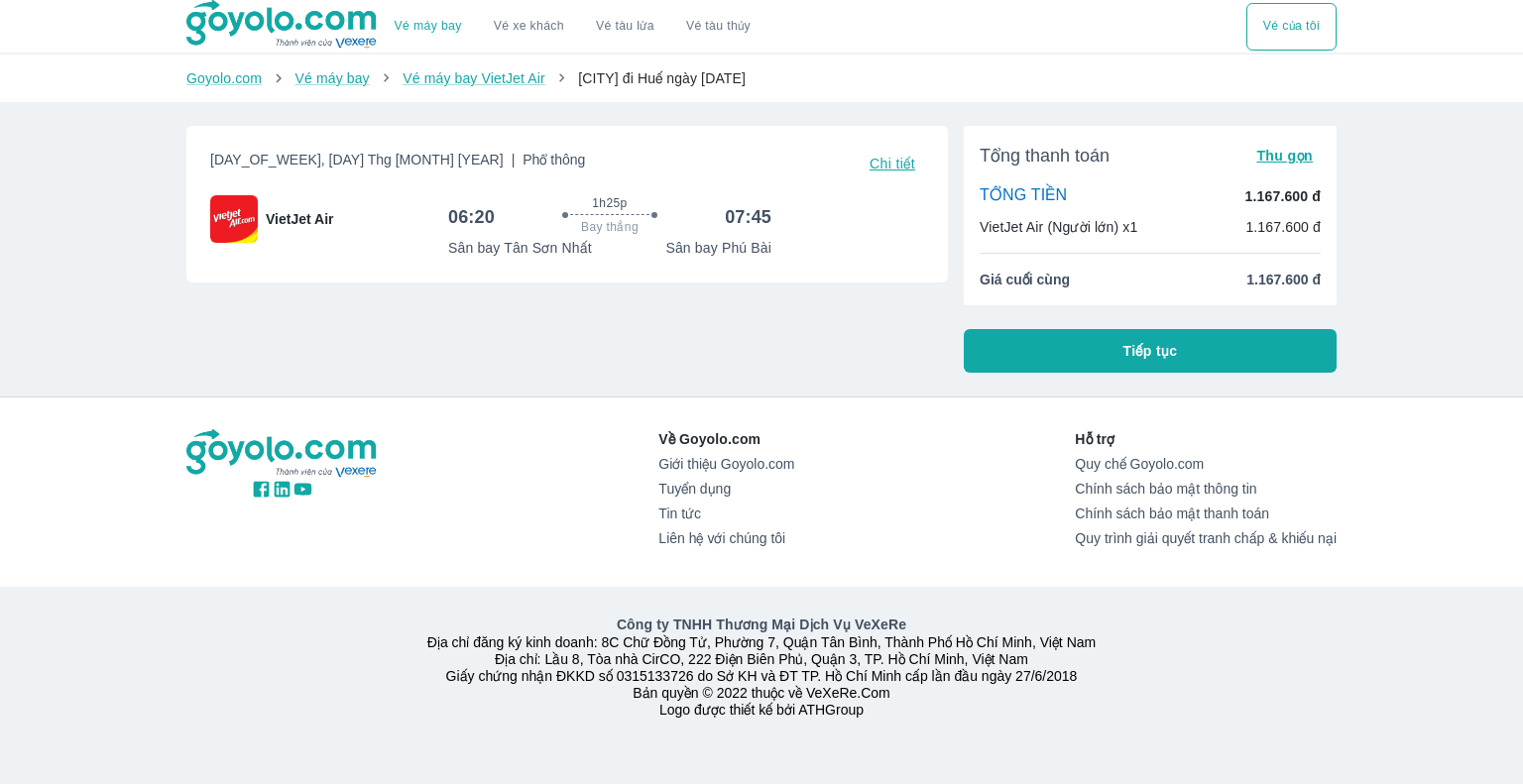 click on "Tiếp tục" at bounding box center [1150, 351] 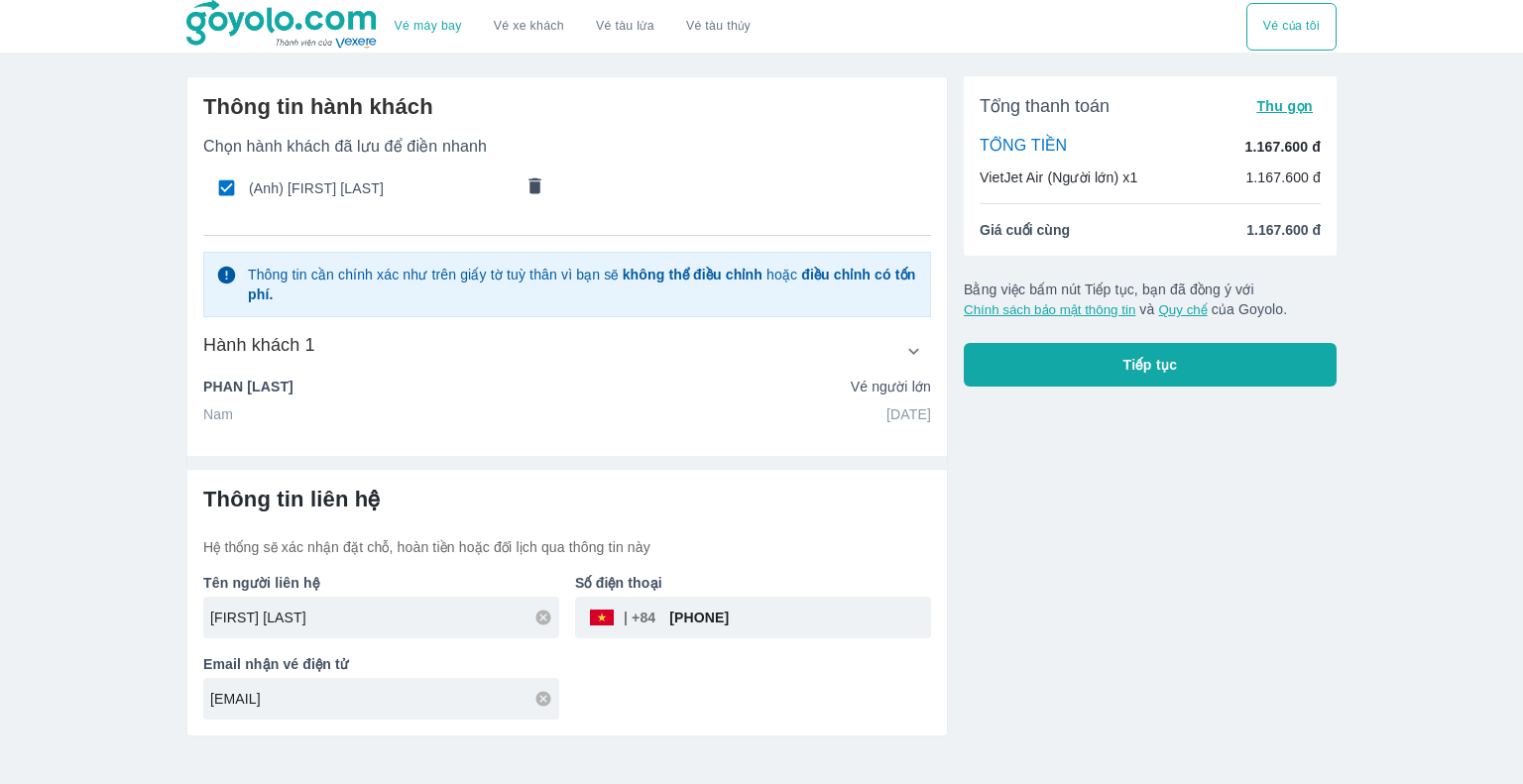 click on "Tiếp tục" at bounding box center (1150, 365) 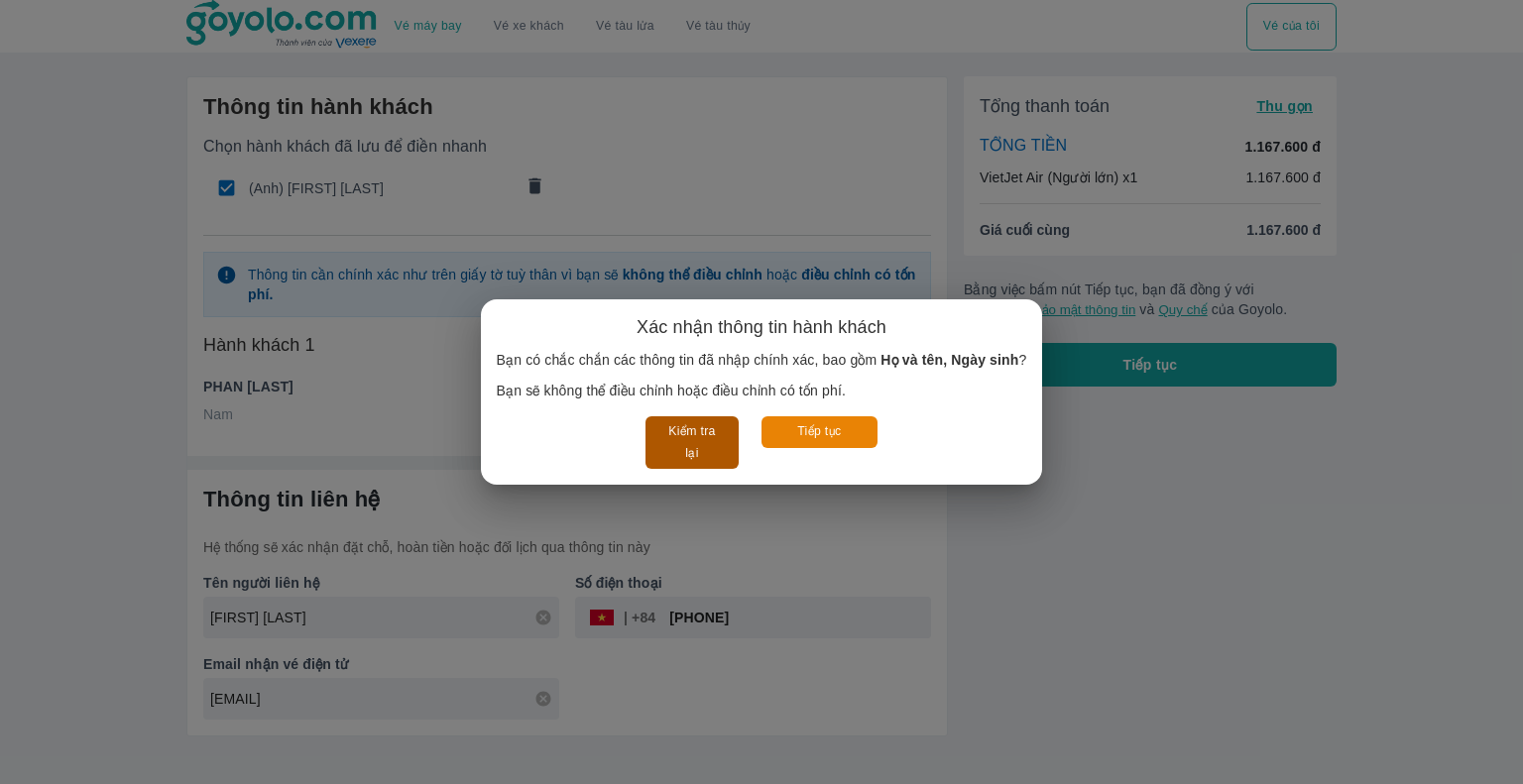click on "Kiểm tra lại" at bounding box center (691, 442) 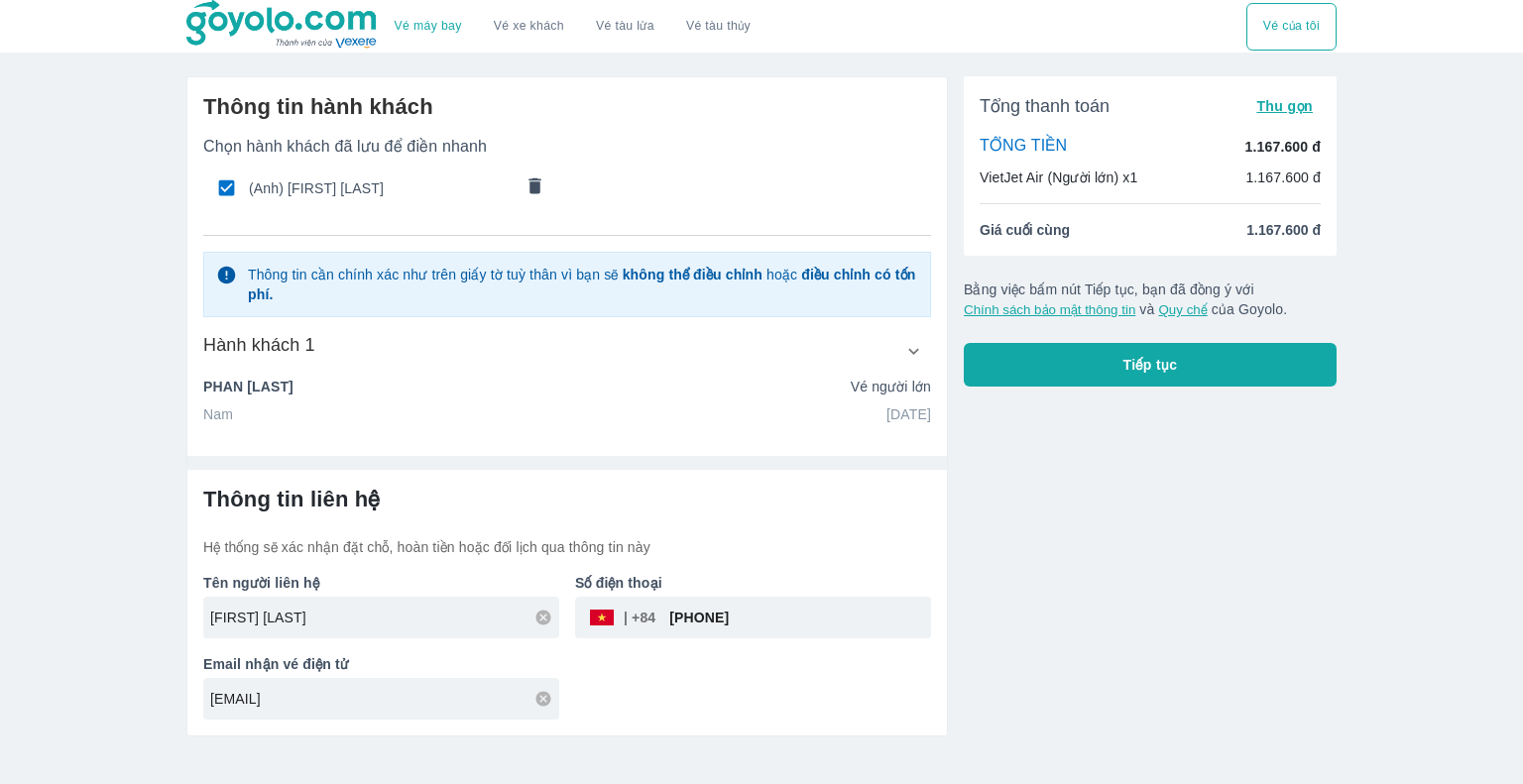 click 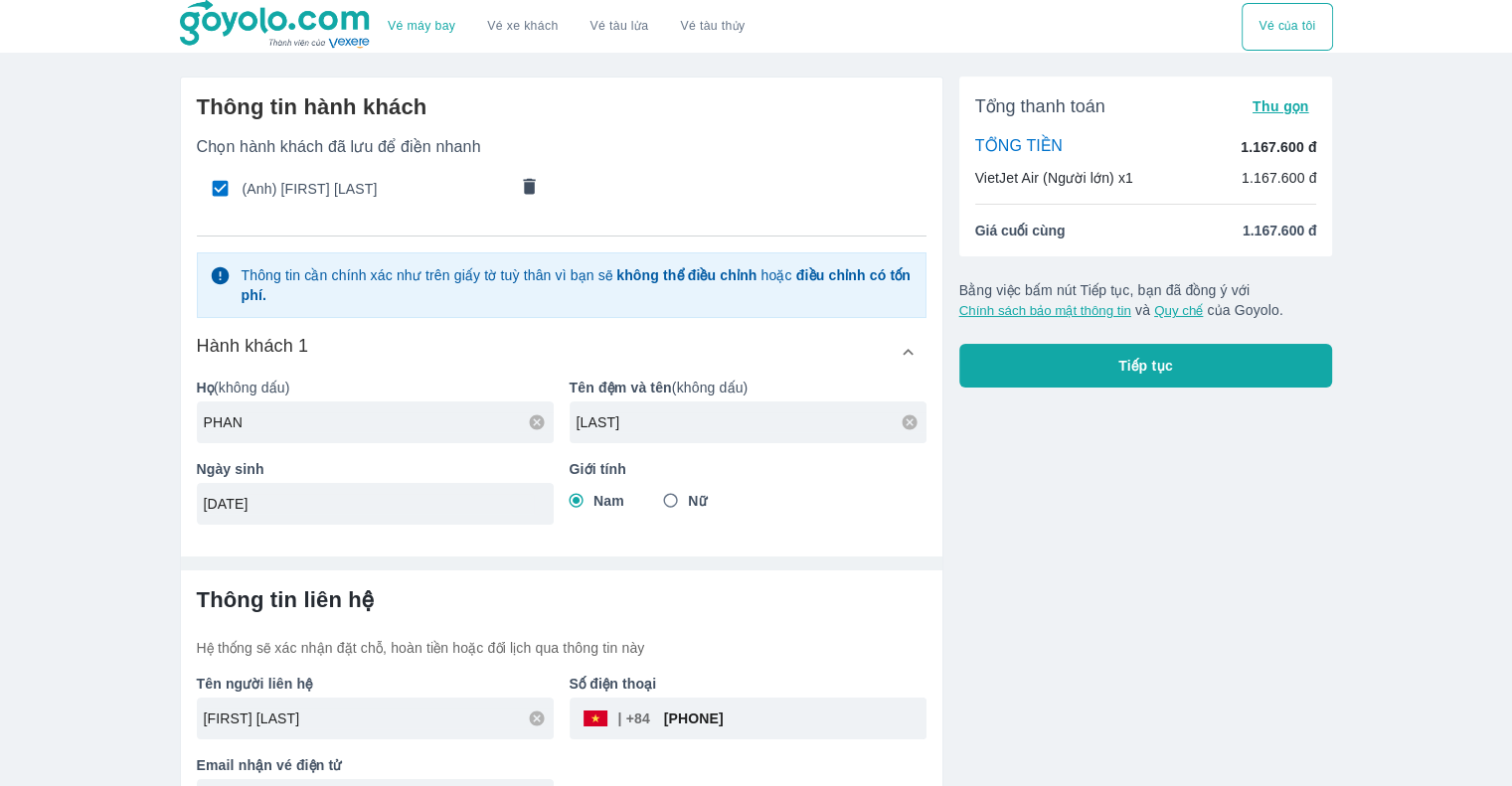 click on "Tiếp tục" at bounding box center (1146, 366) 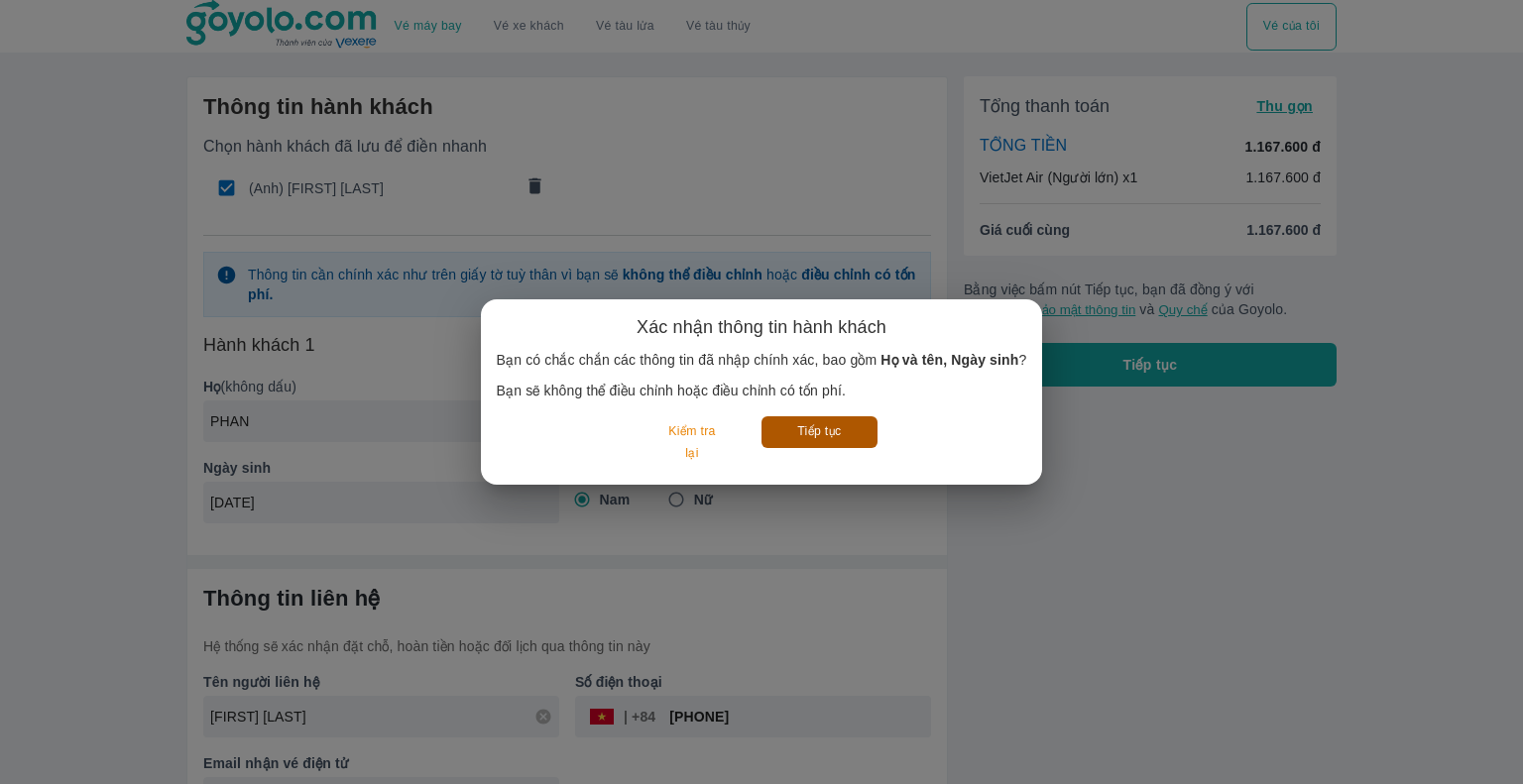click on "Tiếp tục" at bounding box center (819, 431) 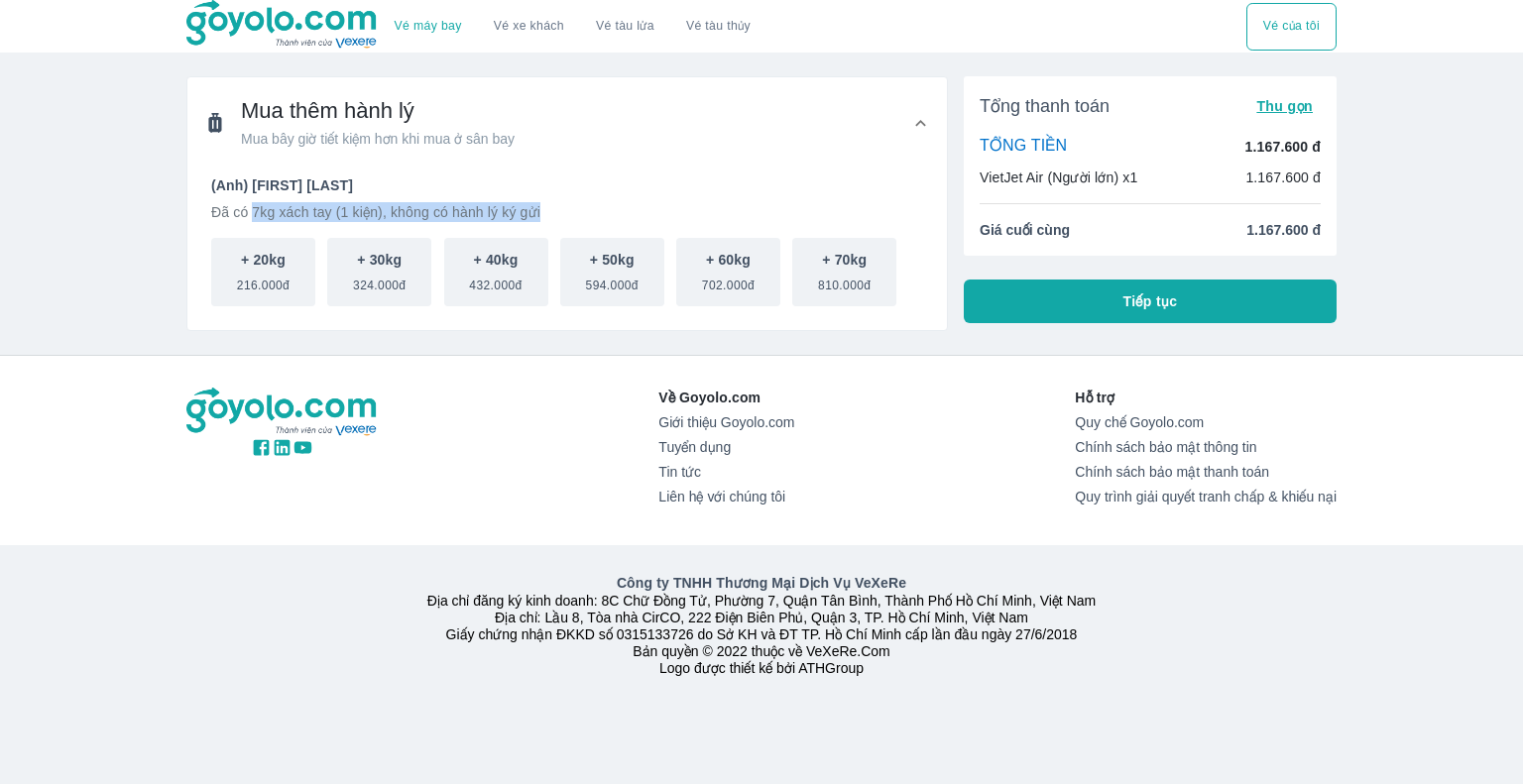 drag, startPoint x: 250, startPoint y: 217, endPoint x: 558, endPoint y: 205, distance: 308.2337 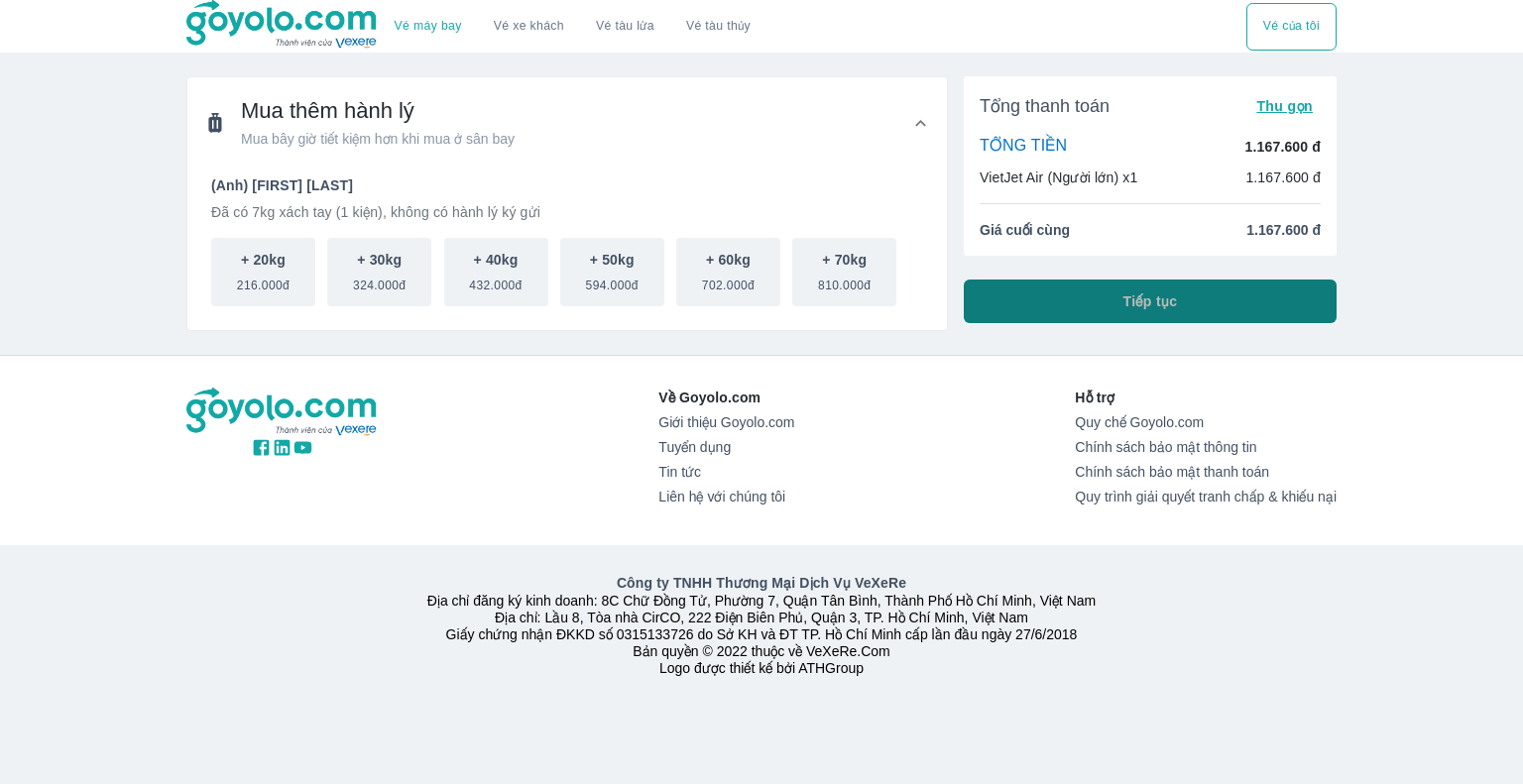 click on "Tiếp tục" at bounding box center [1150, 301] 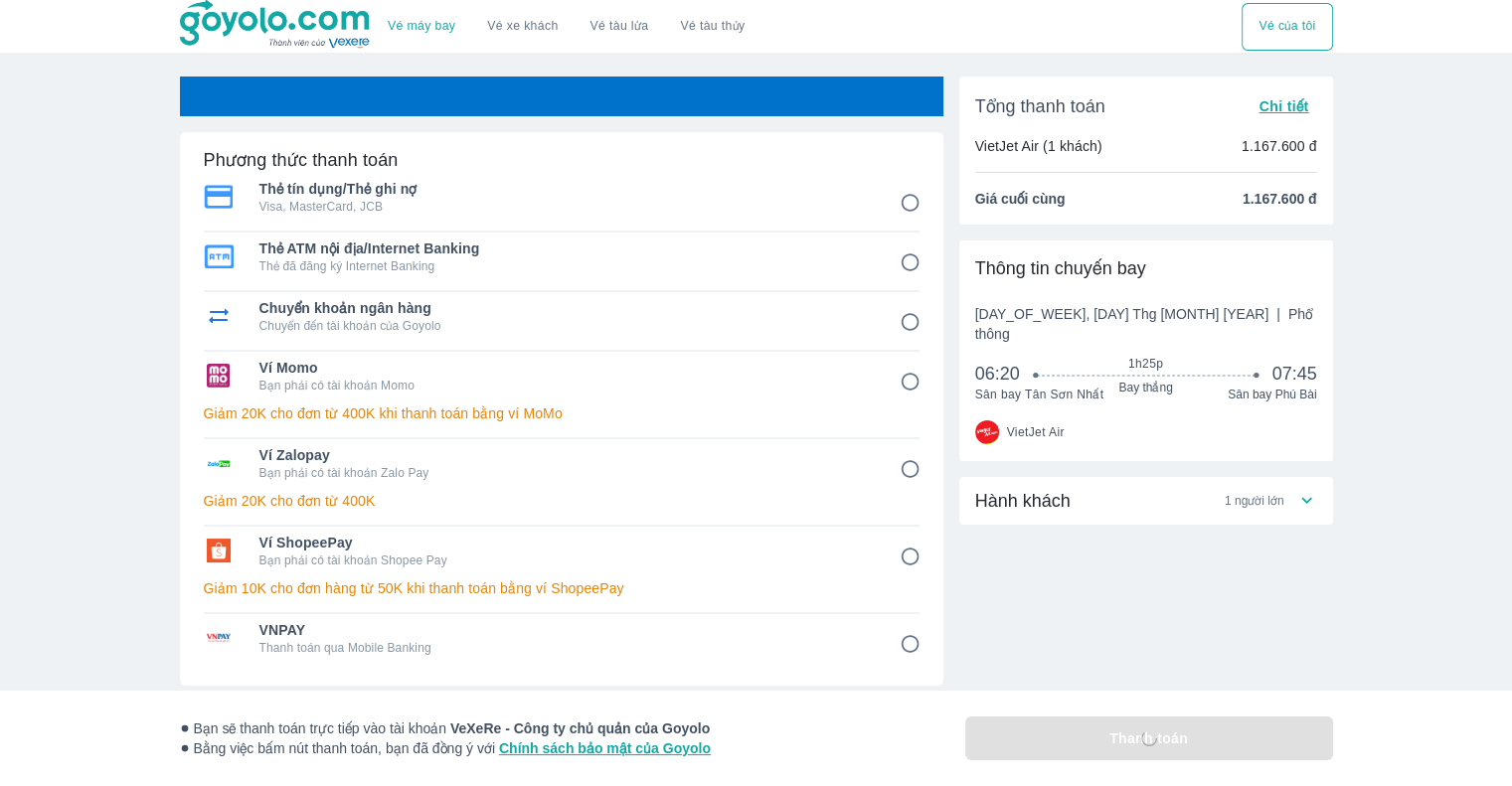 click on "Phương thức thanh toán Thẻ tín dụng/Thẻ ghi nợ Visa, MasterCard, JCB Thẻ ATM nội địa/Internet Banking Thẻ đã đăng ký Internet Banking Chuyển khoản ngân hàng Chuyển đến tài khoản của Goyolo Ví Momo Bạn phải có tài khoản Momo Giảm 20K cho đơn từ 400K khi thanh toán bằng ví MoMo Ví Zalopay Bạn phải có tài khoản Zalo Pay Giảm 20K cho đơn từ 400K Ví ShopeePay Bạn phải có tài khoản Shopee Pay Giảm 10K cho đơn hàng từ 50K khi thanh toán bằng ví ShopeePay VNPAY Thanh toán qua Mobile Banking" at bounding box center [562, 408] 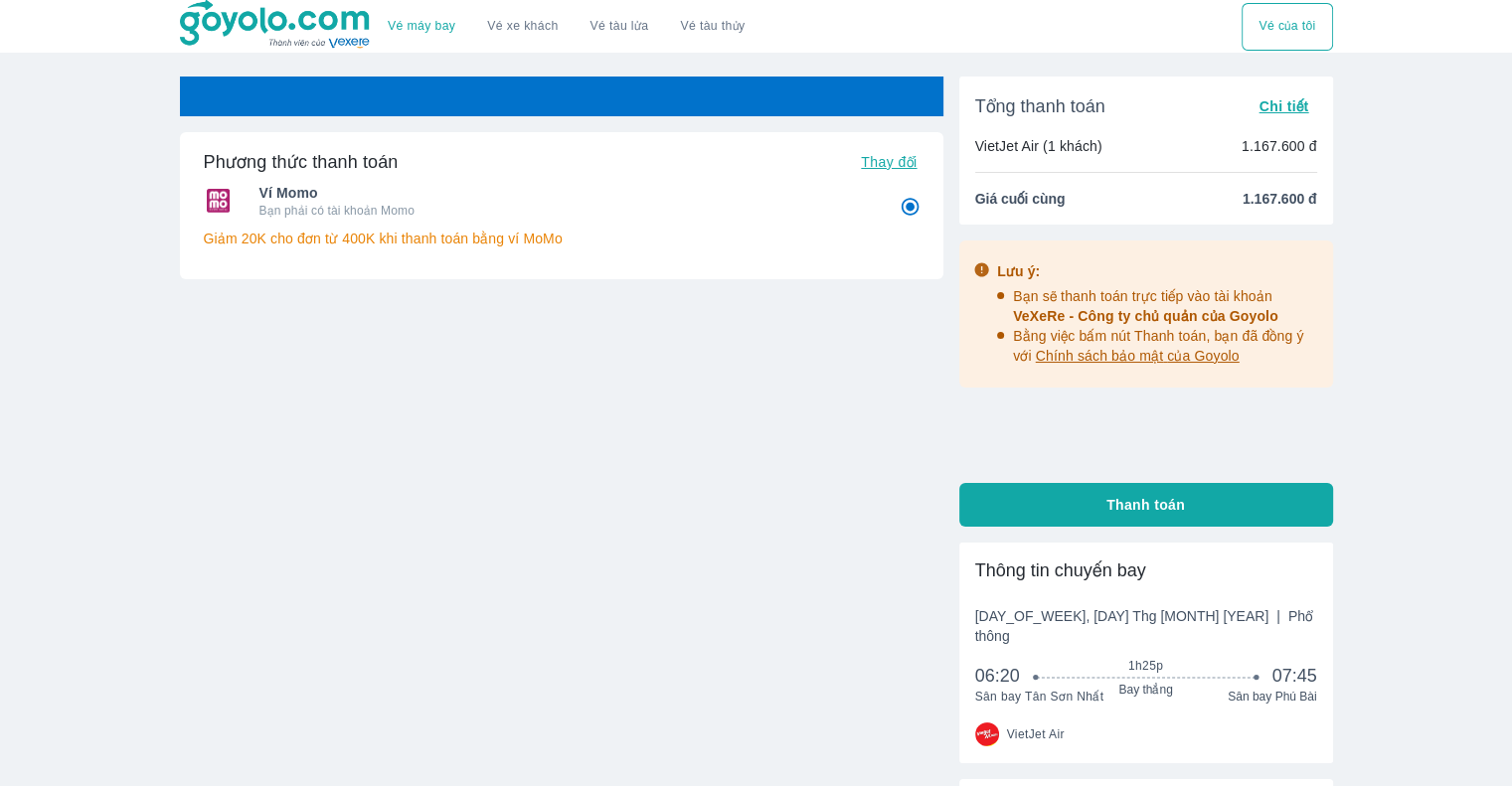 radio on "false" 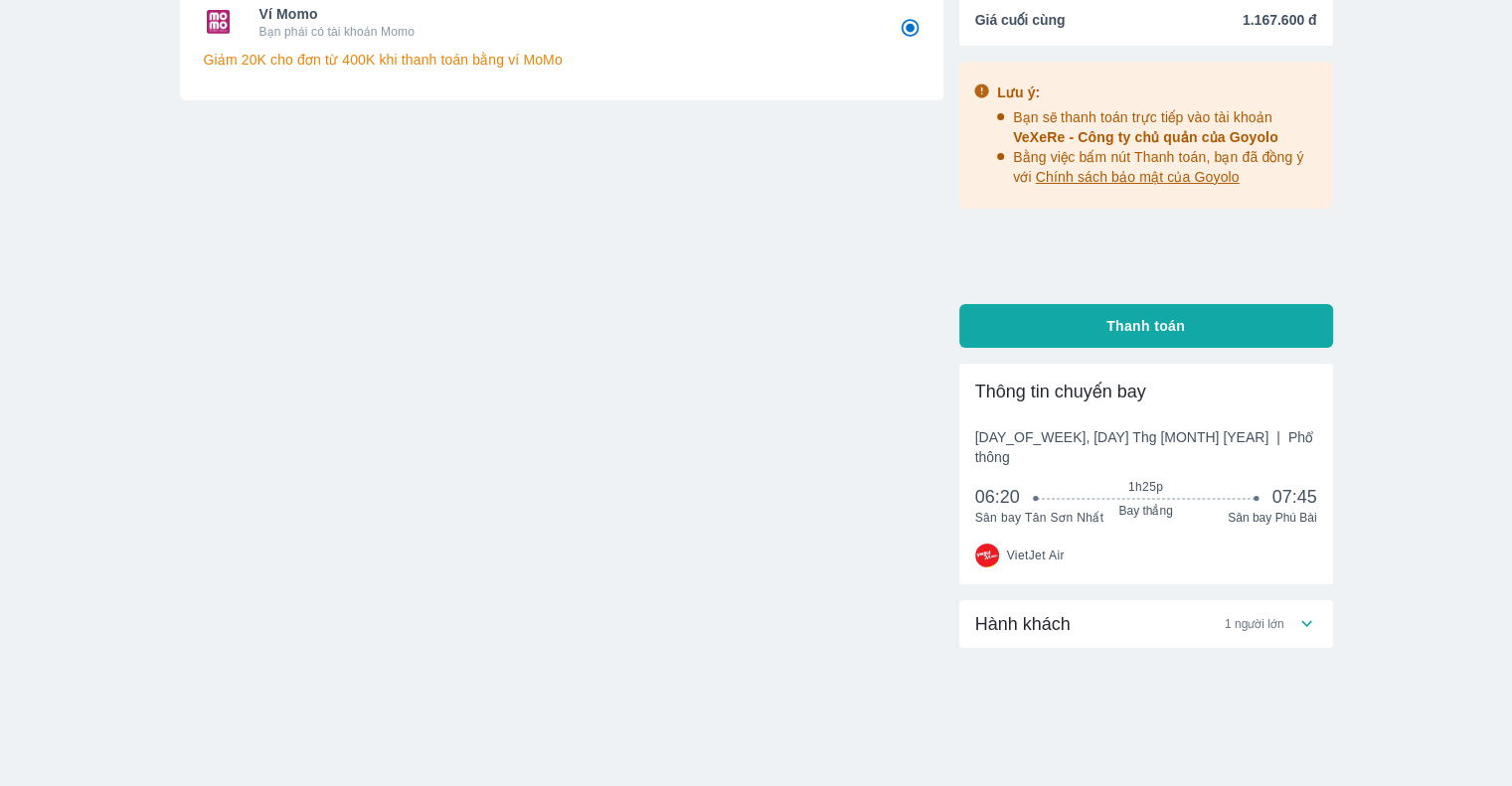 scroll, scrollTop: 0, scrollLeft: 0, axis: both 